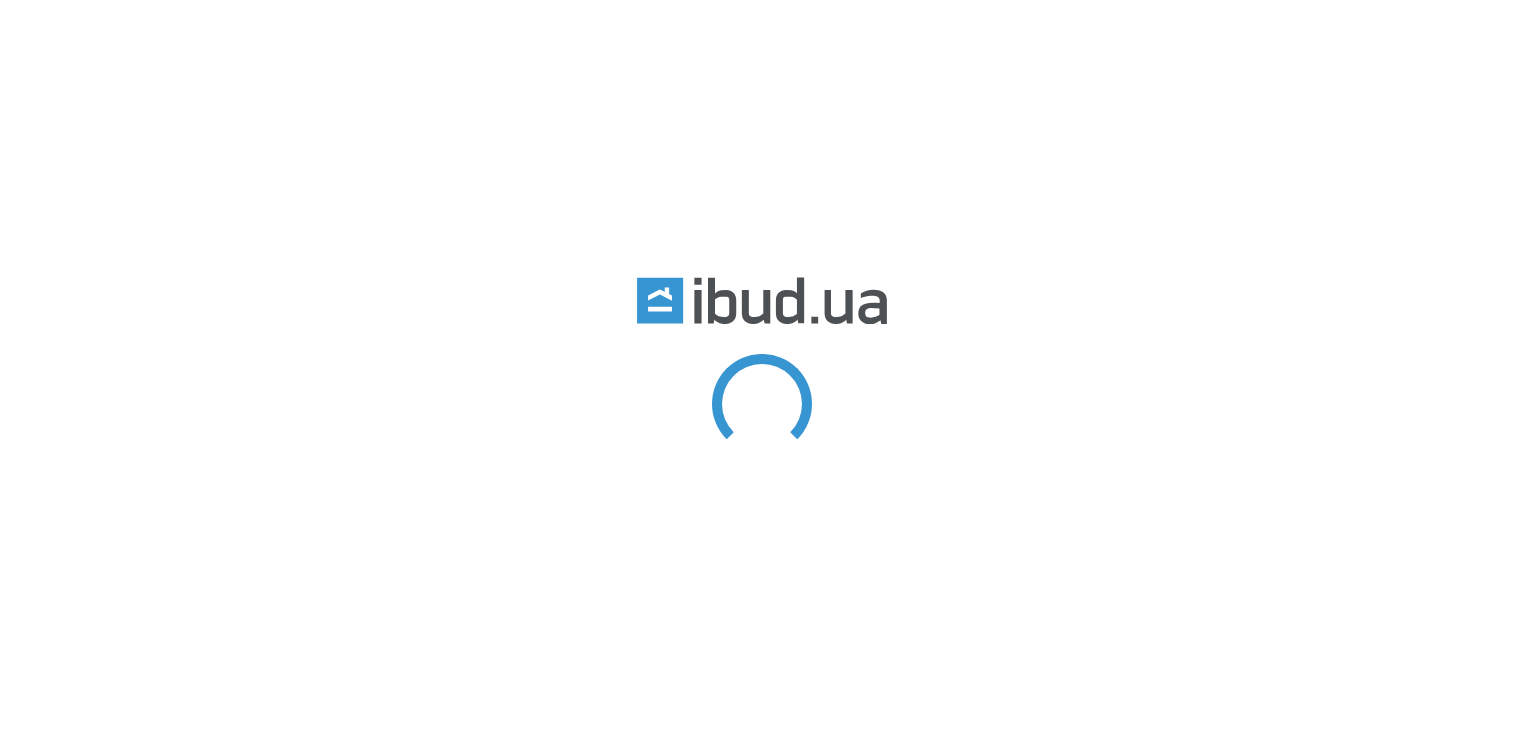 scroll, scrollTop: 0, scrollLeft: 0, axis: both 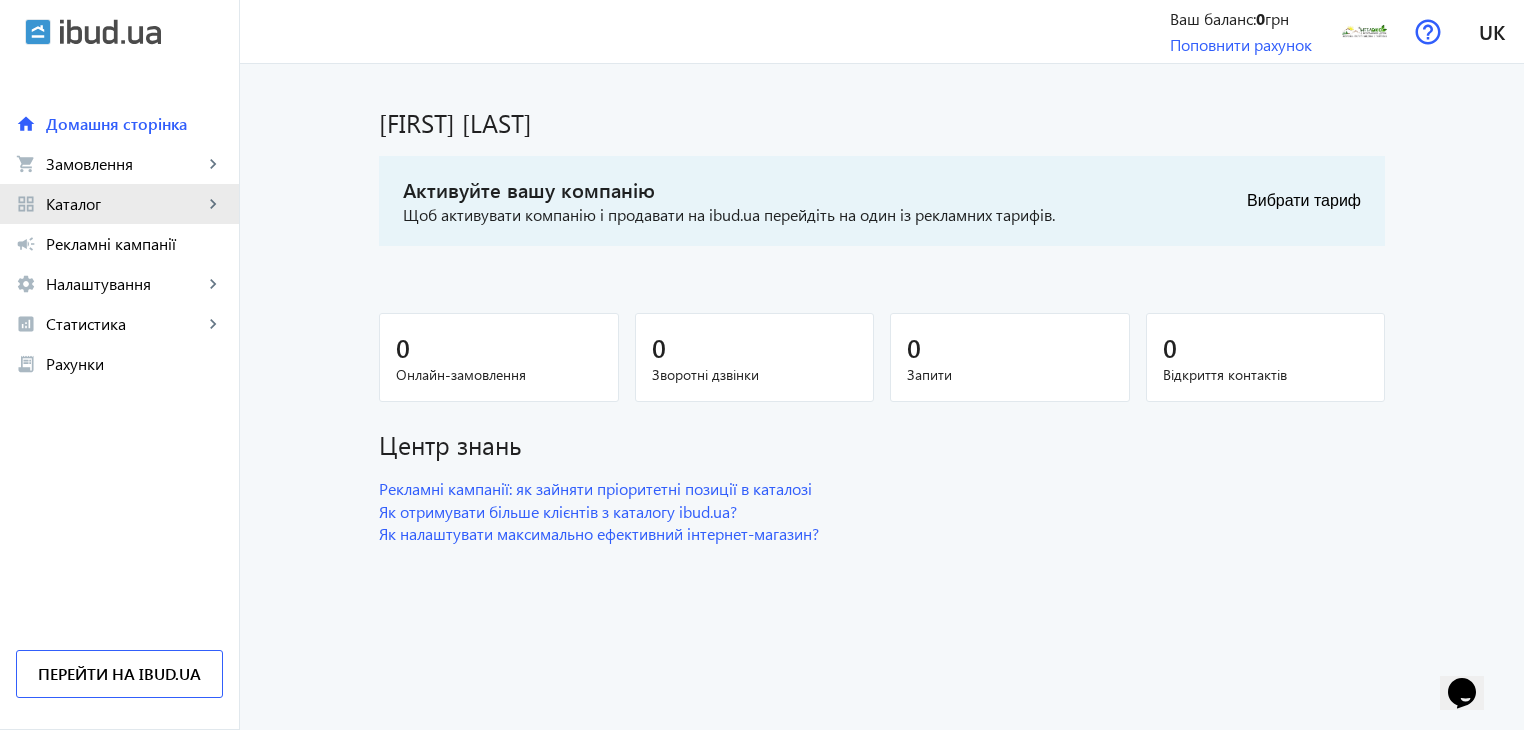 click on "grid_view Каталог keyboard_arrow_right" 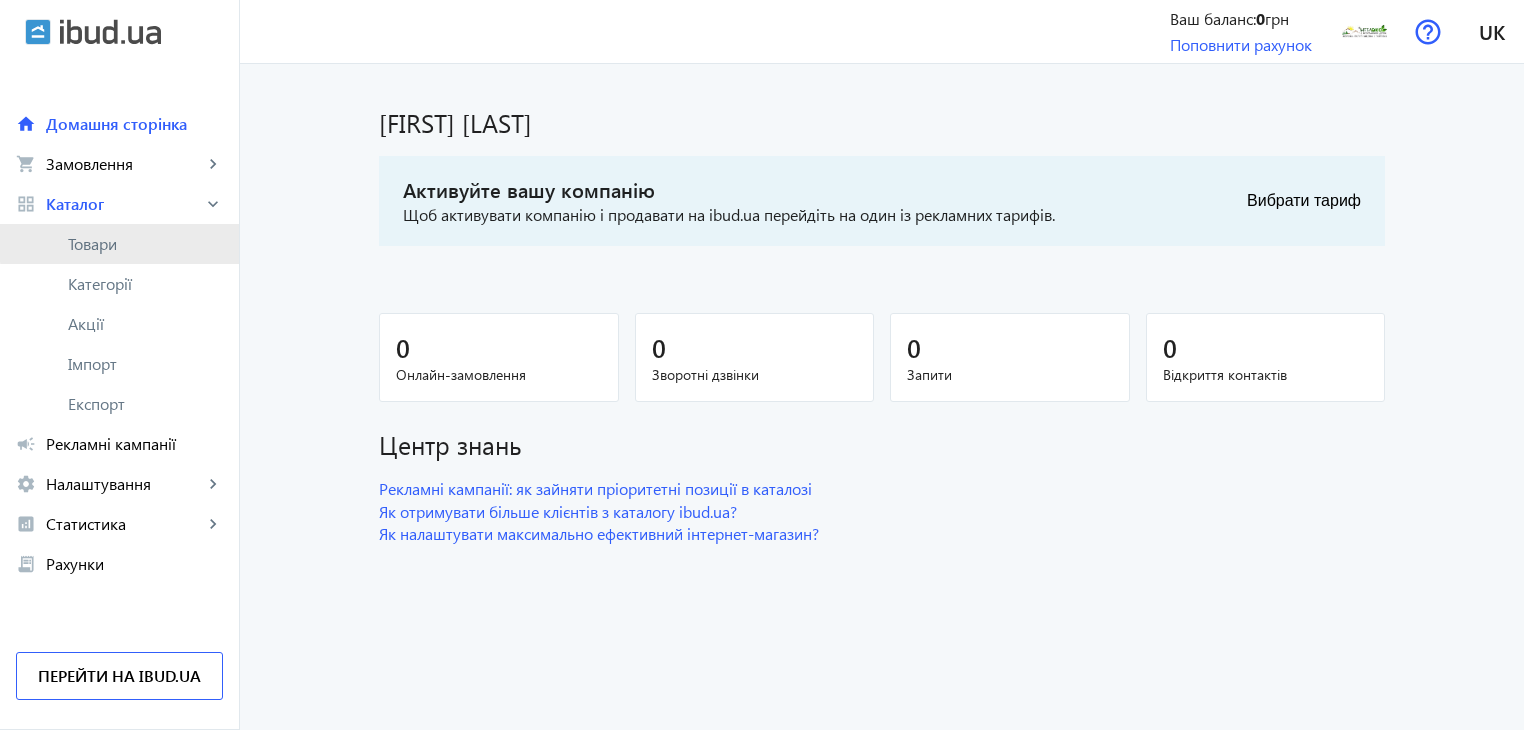 click on "Товари" 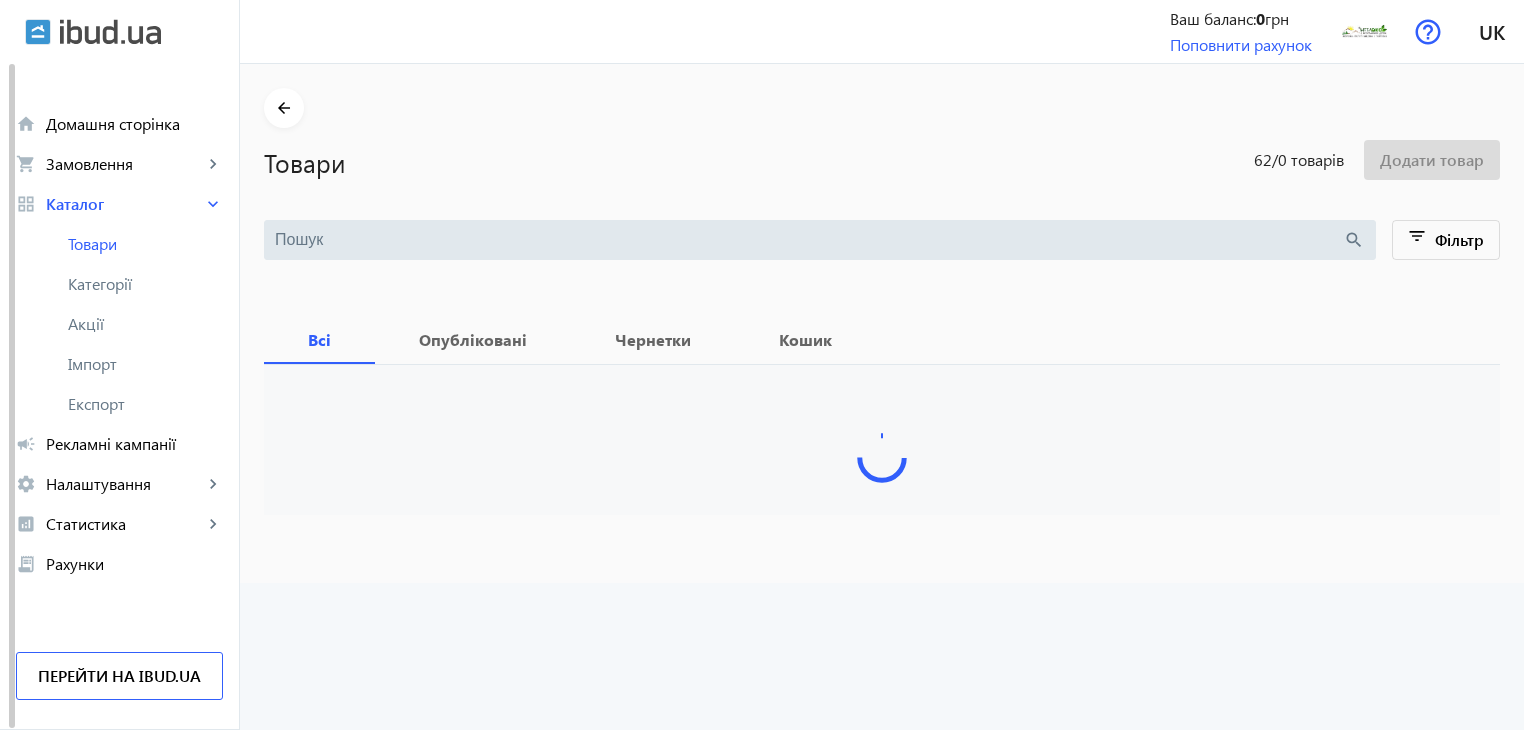 type 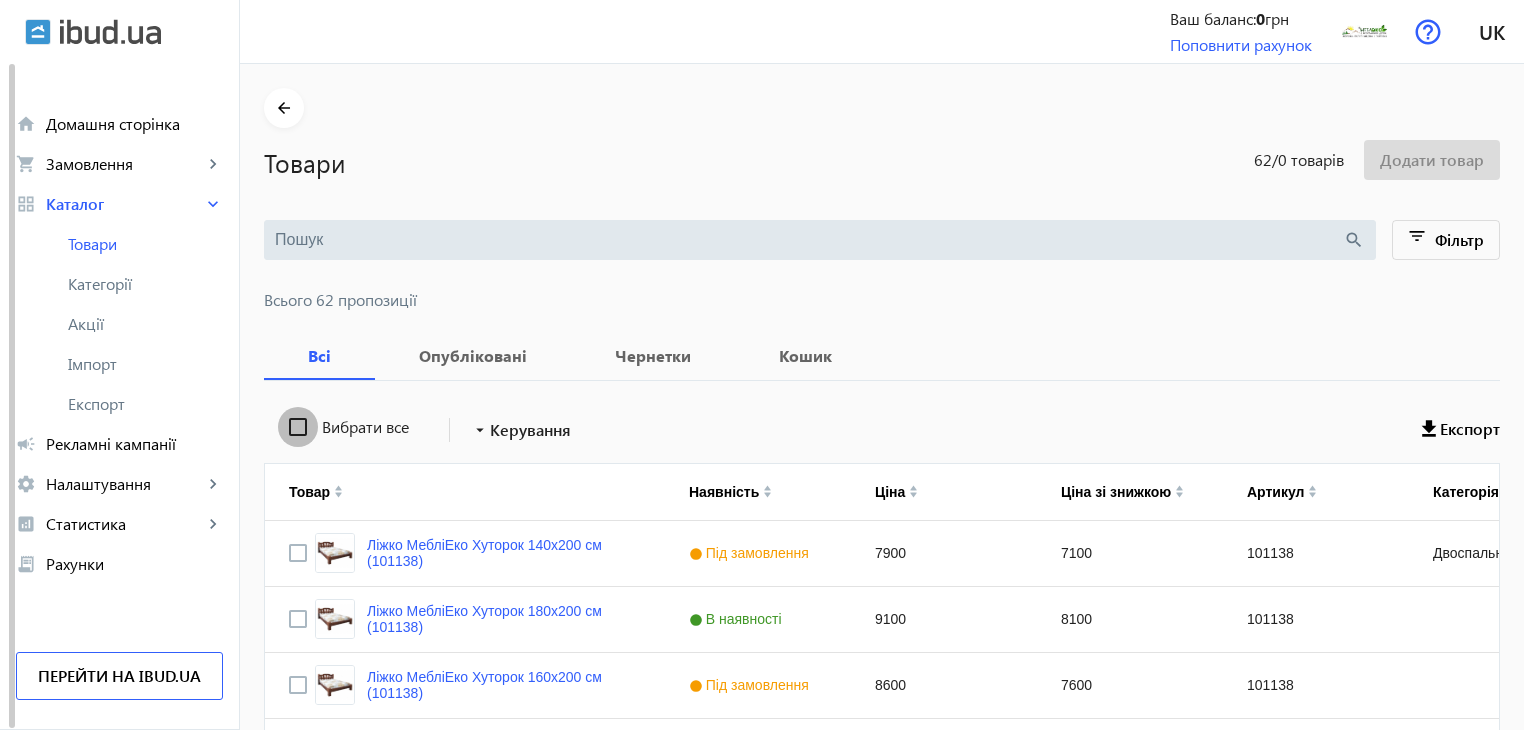 click on "Вибрати все" at bounding box center (298, 427) 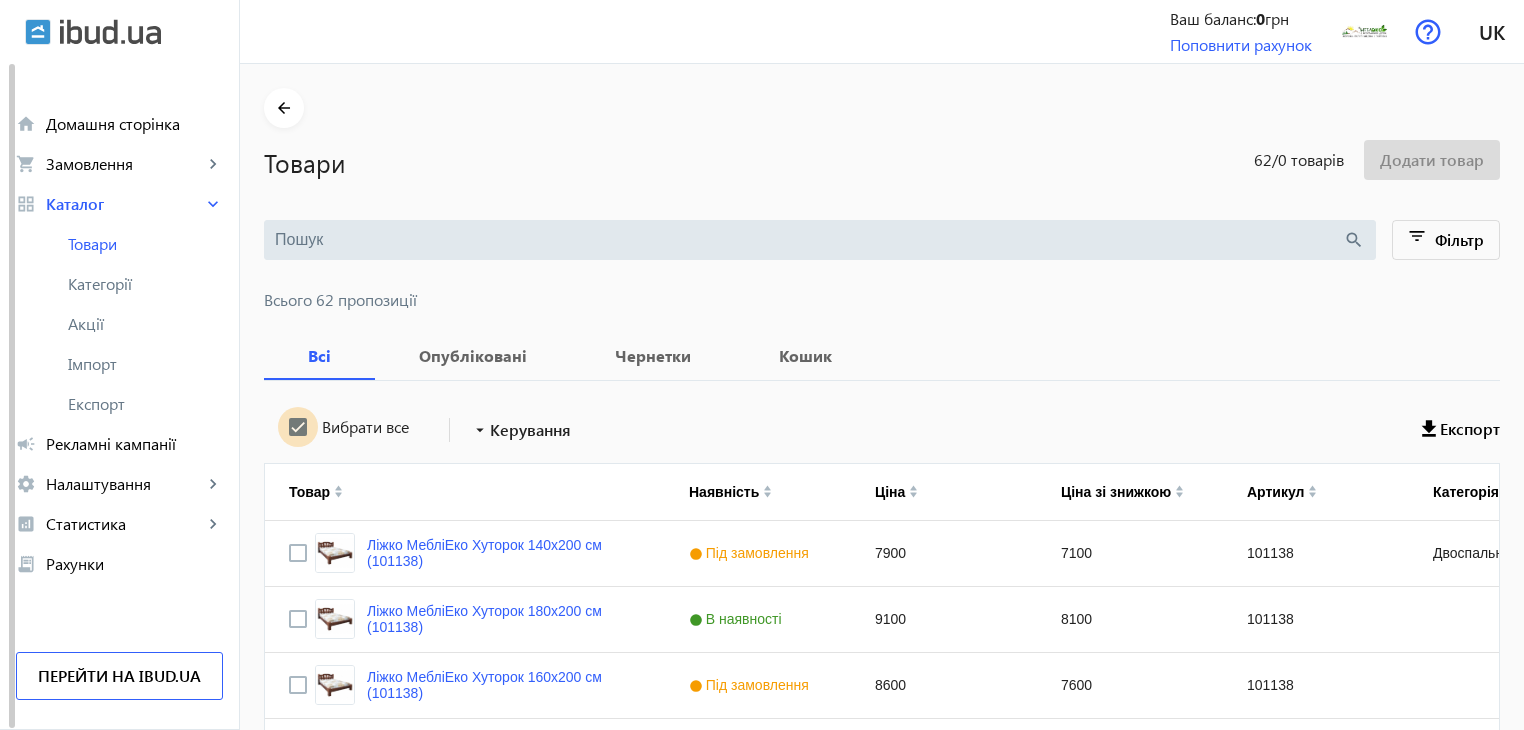 checkbox on "true" 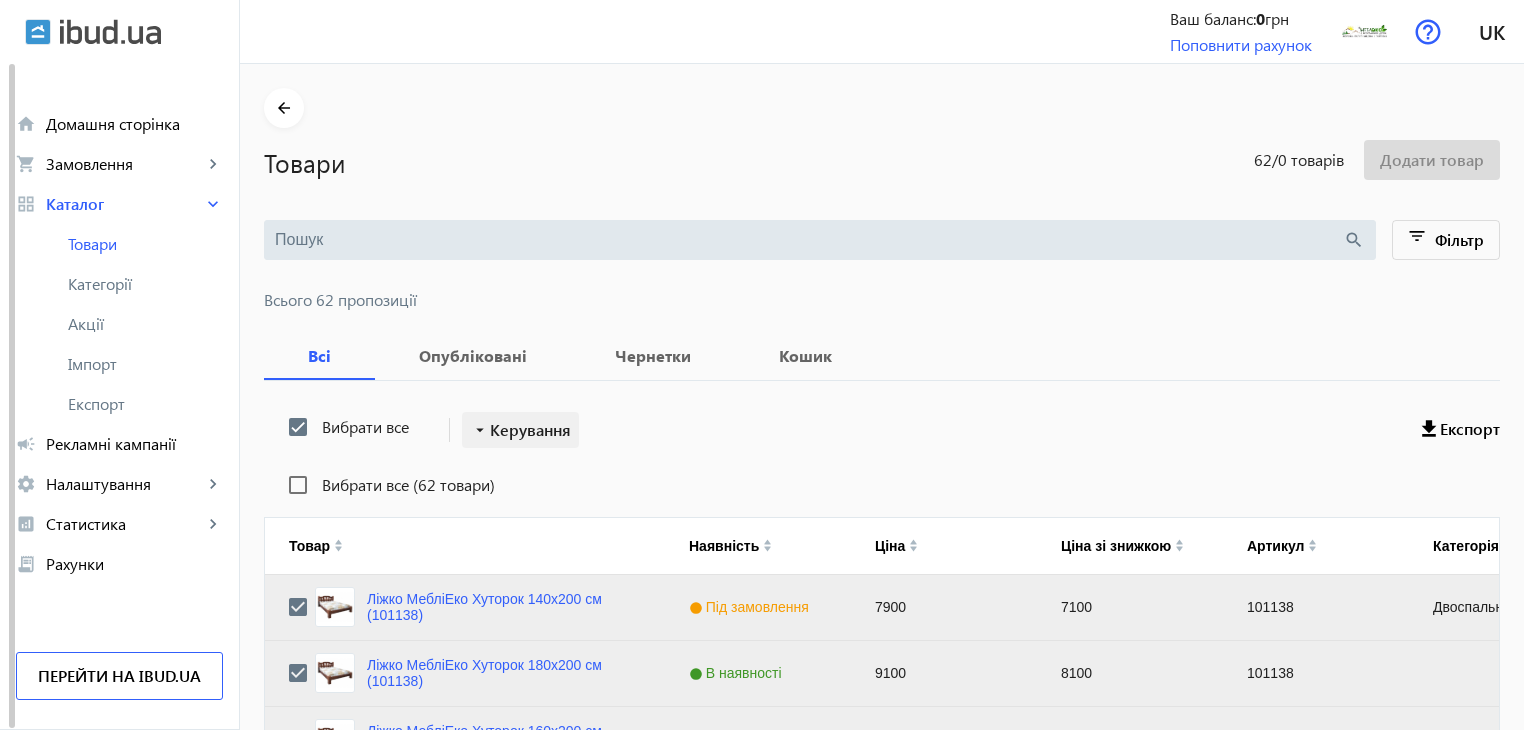 click on "Керування" 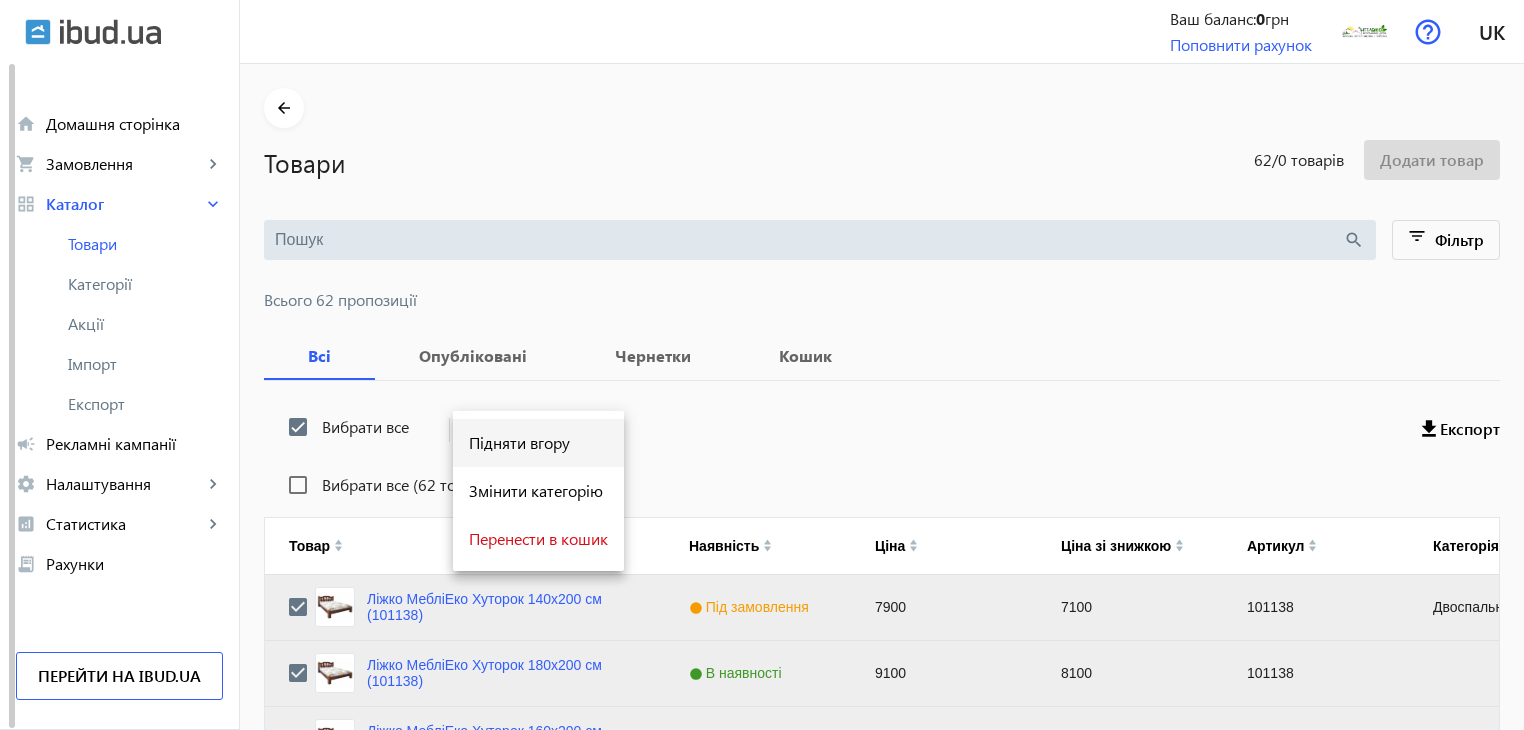 click on "Підняти вгору" at bounding box center [538, 443] 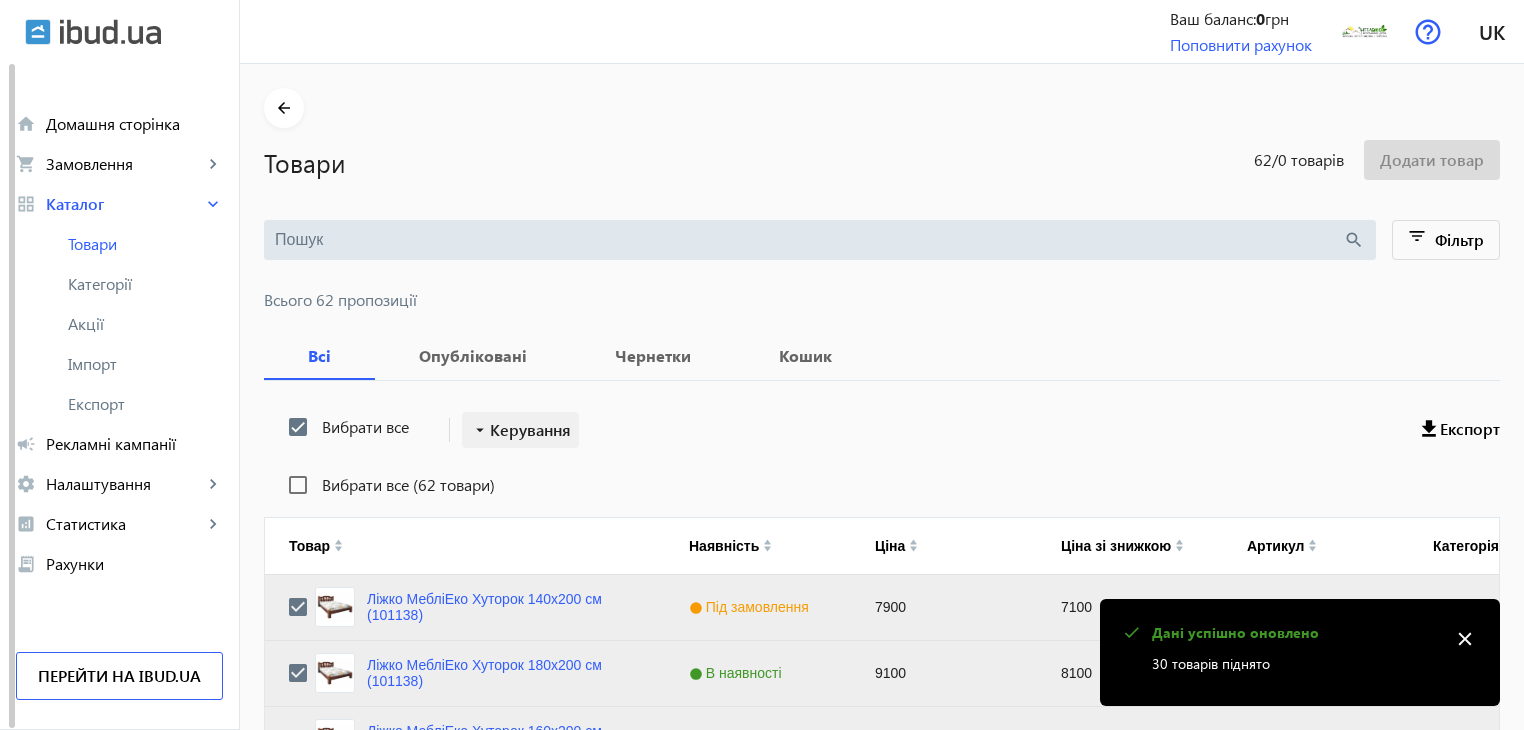 type 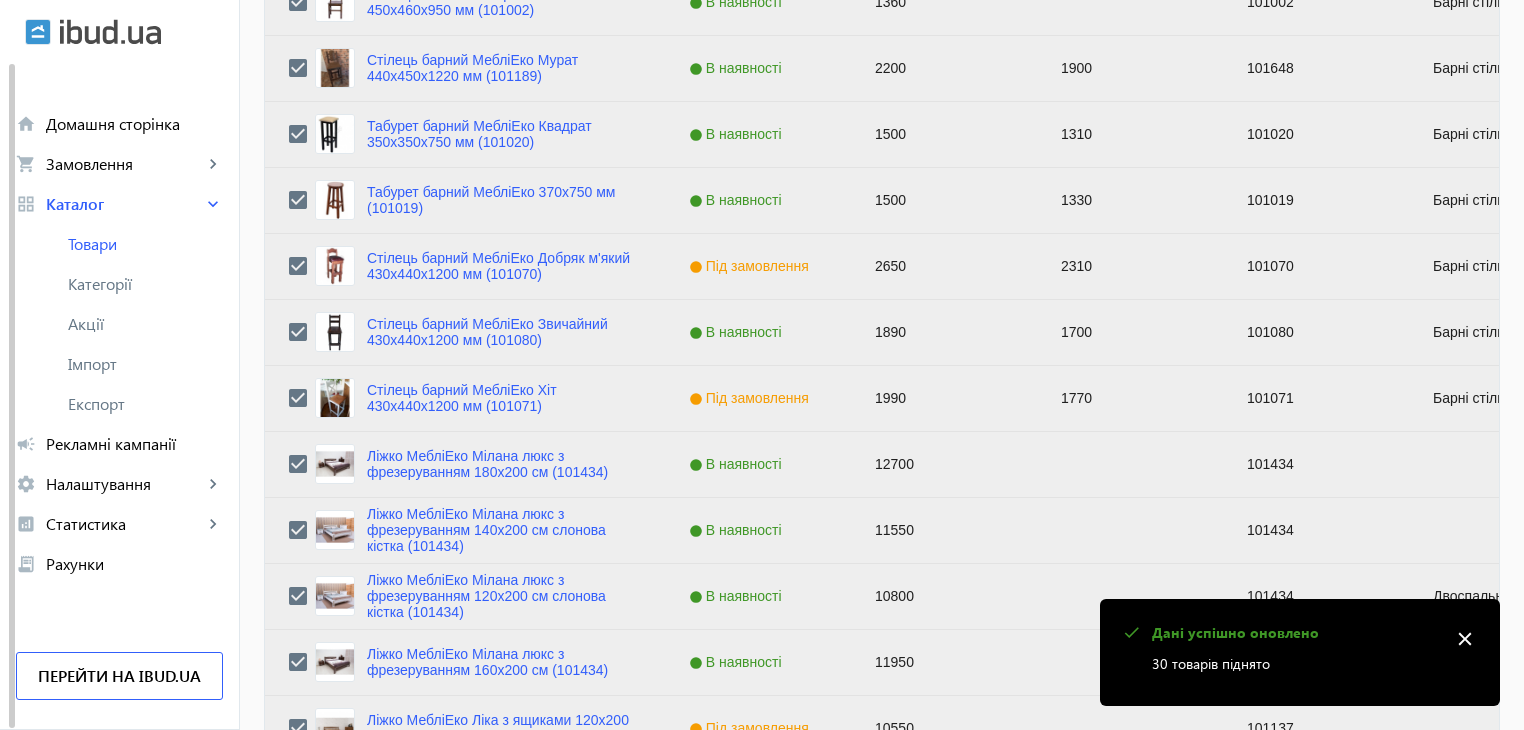 scroll, scrollTop: 2016, scrollLeft: 0, axis: vertical 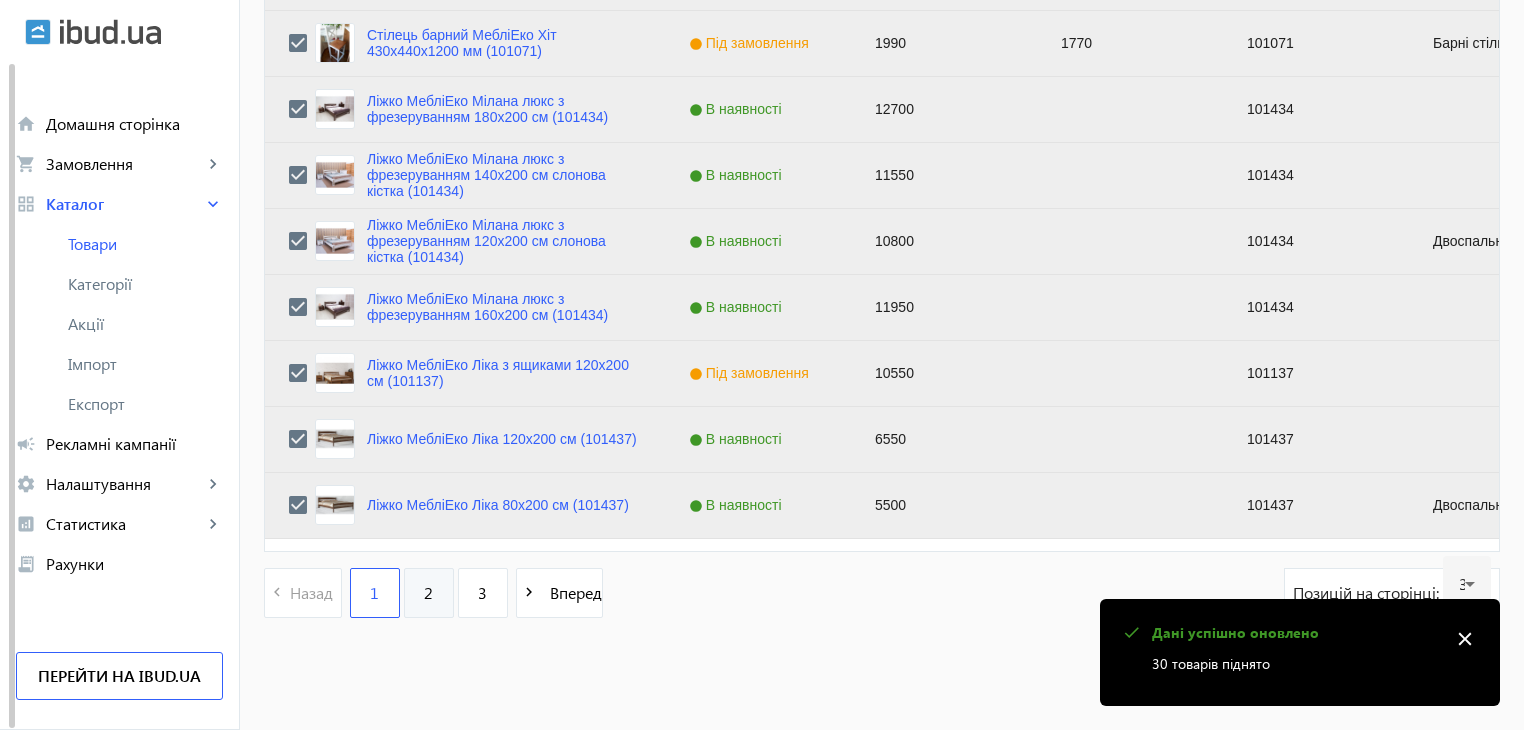 click on "2" 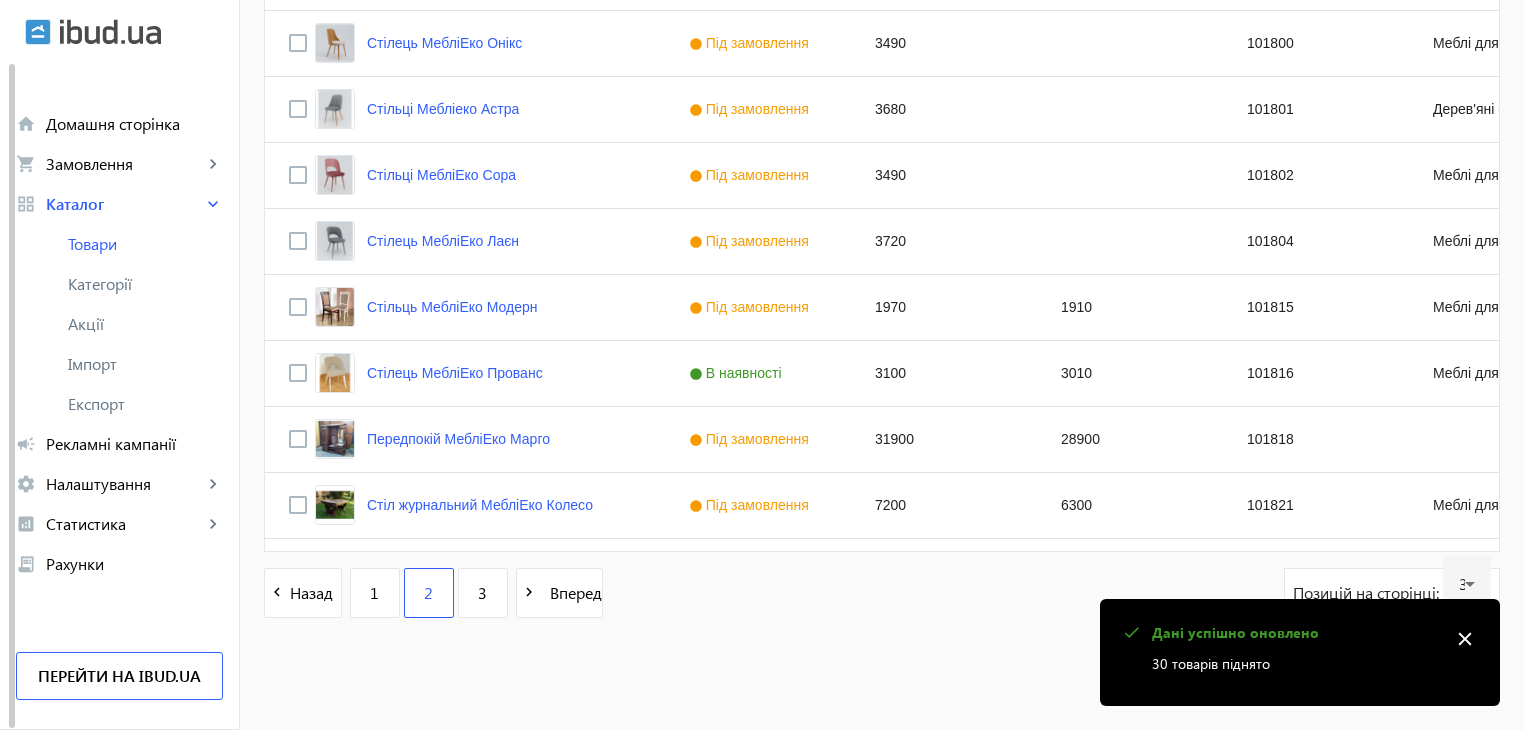 scroll, scrollTop: 0, scrollLeft: 0, axis: both 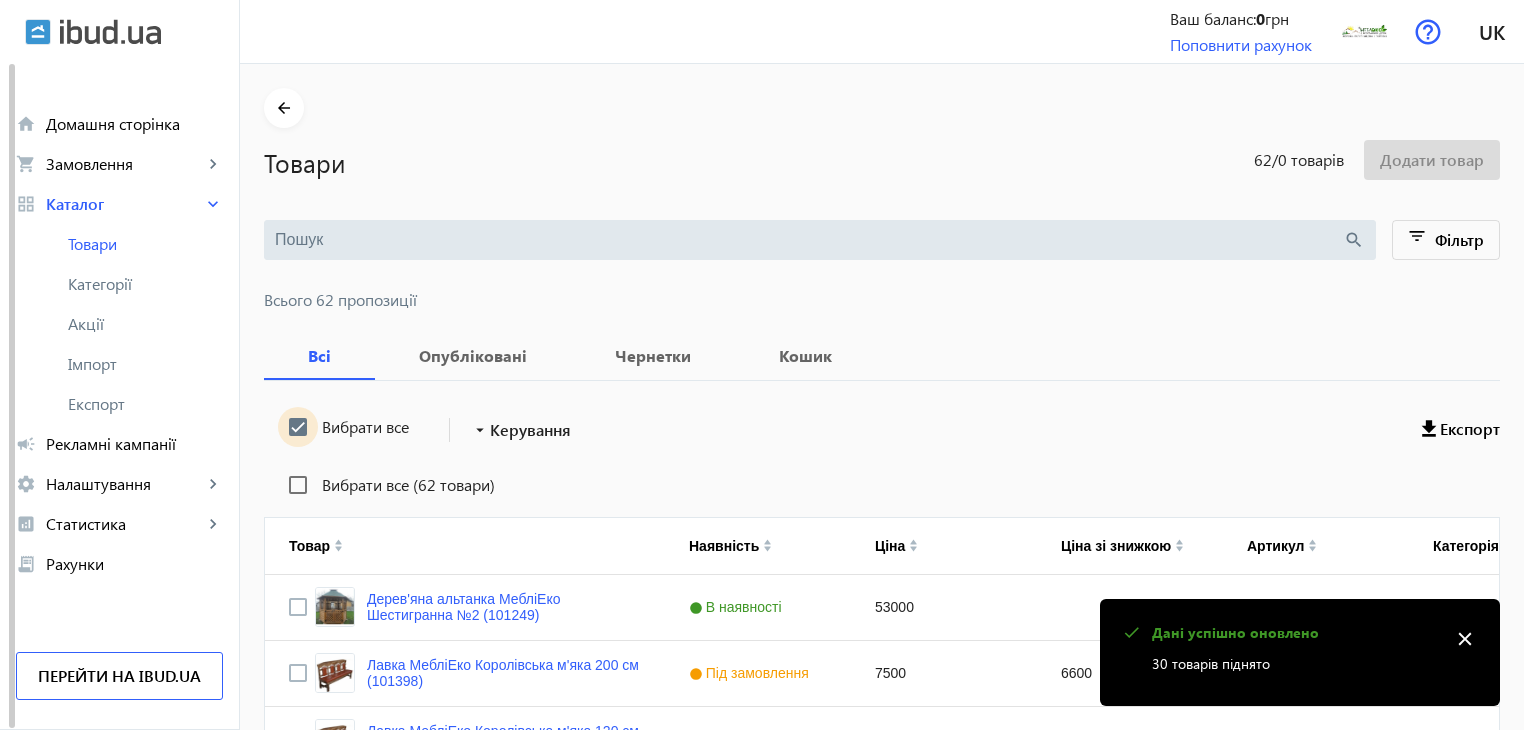 click on "Вибрати все" at bounding box center (298, 427) 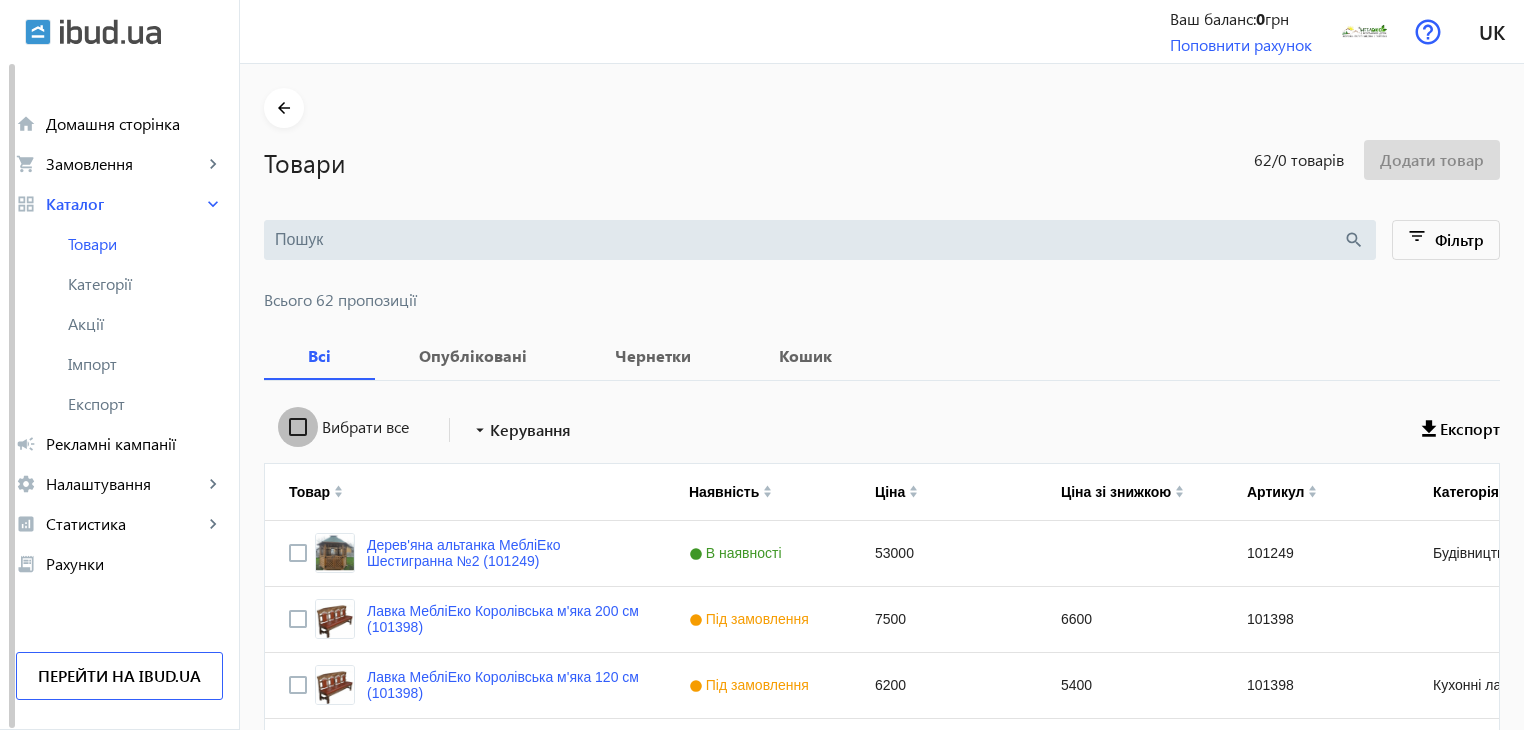 click on "Вибрати все" at bounding box center (298, 427) 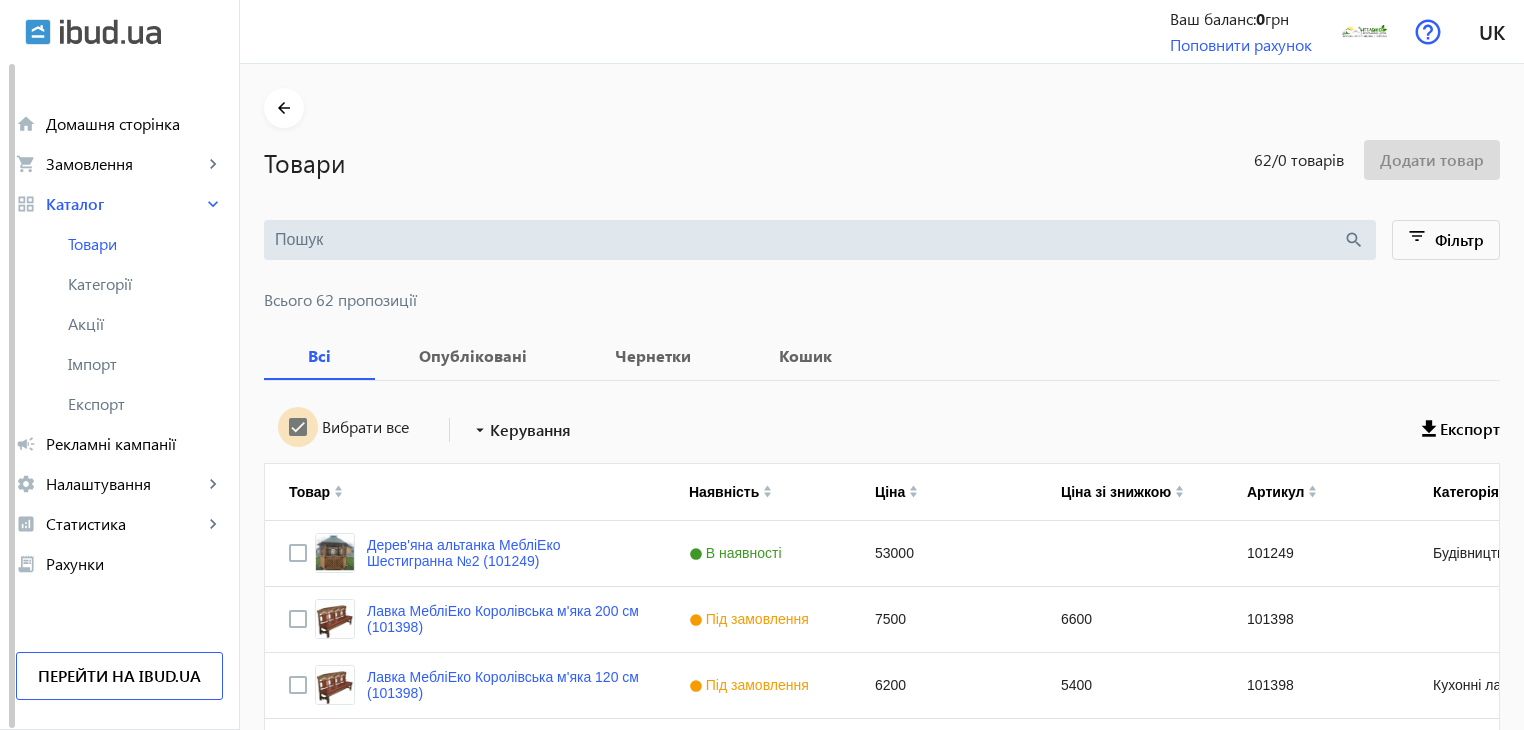 checkbox on "true" 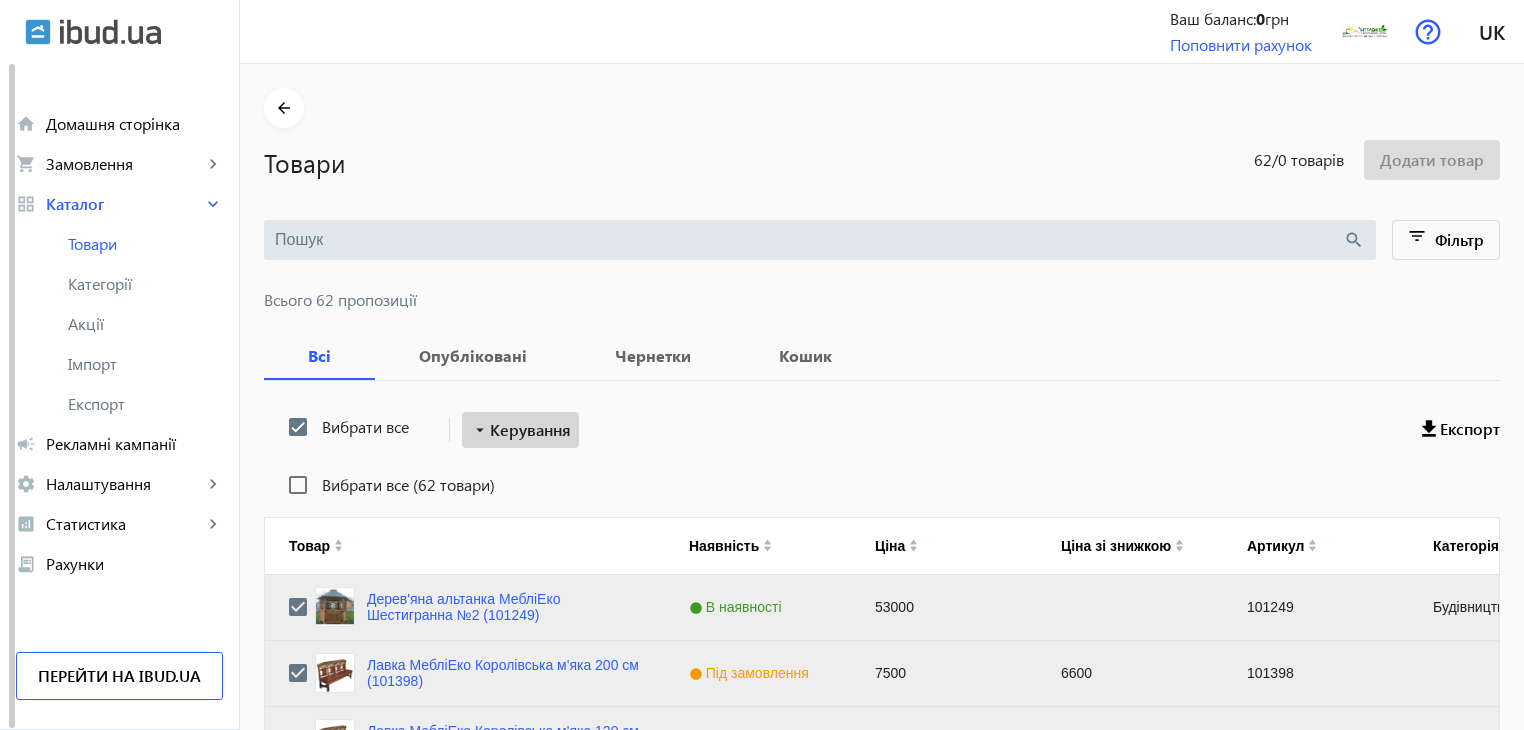 click on "Керування" 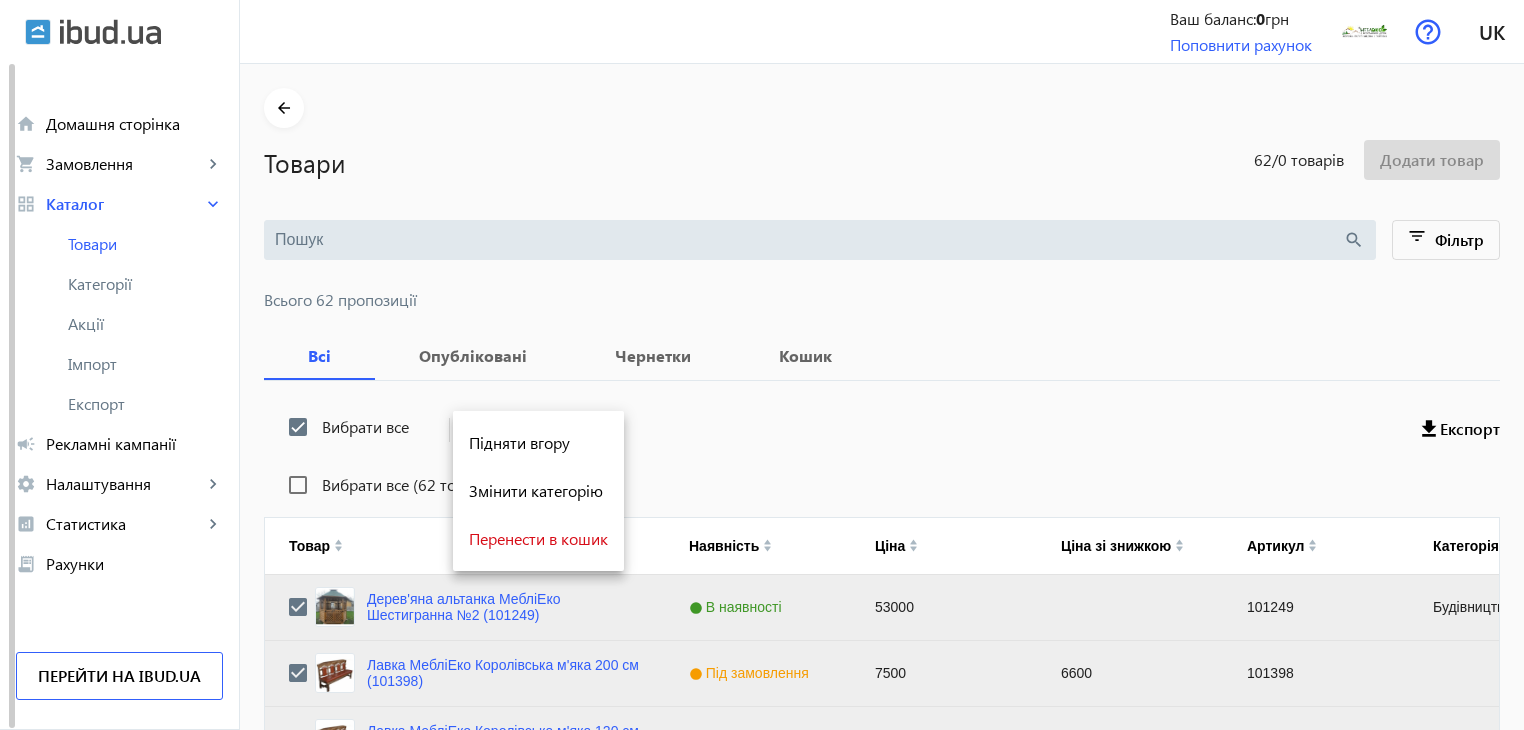 click on "Підняти вгору" at bounding box center (538, 443) 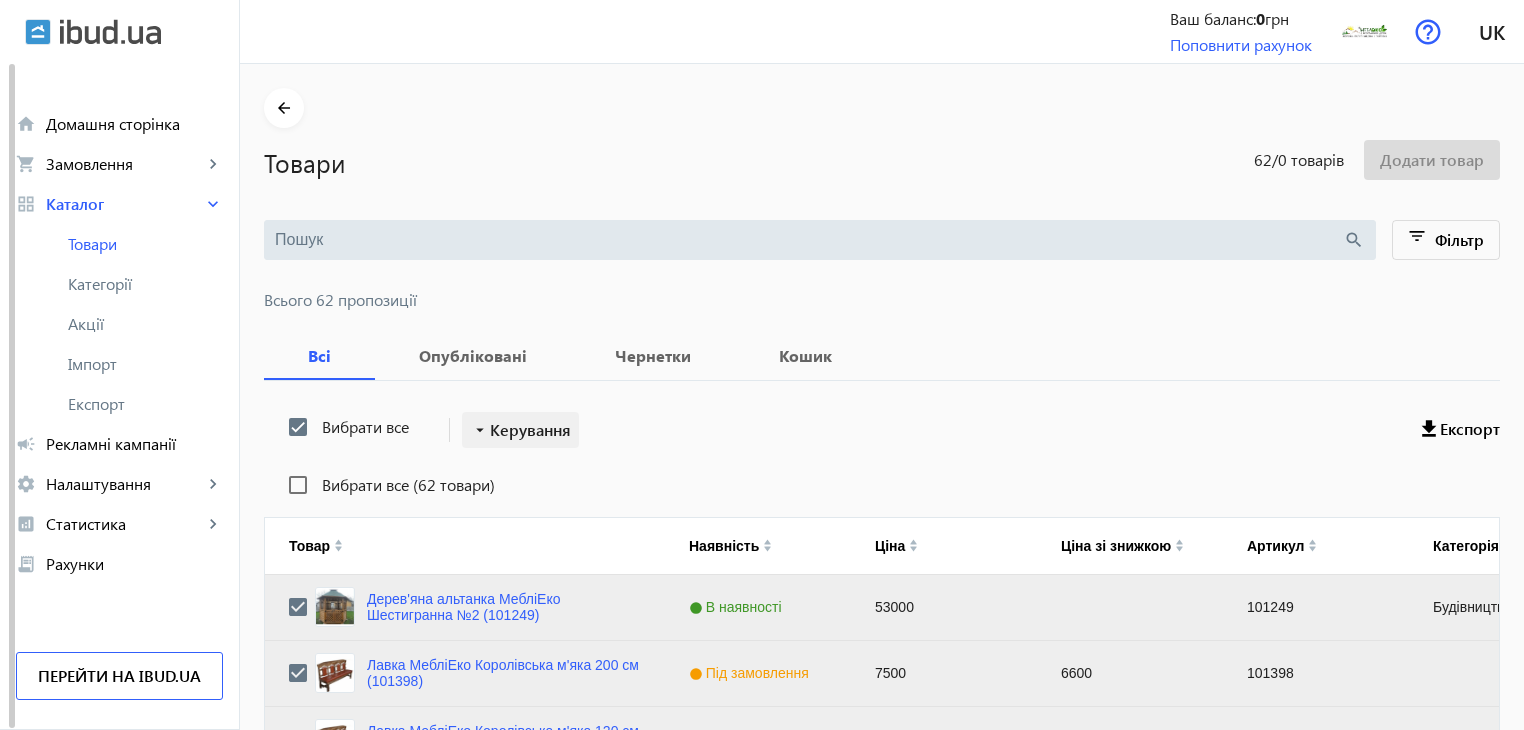 scroll, scrollTop: 2016, scrollLeft: 0, axis: vertical 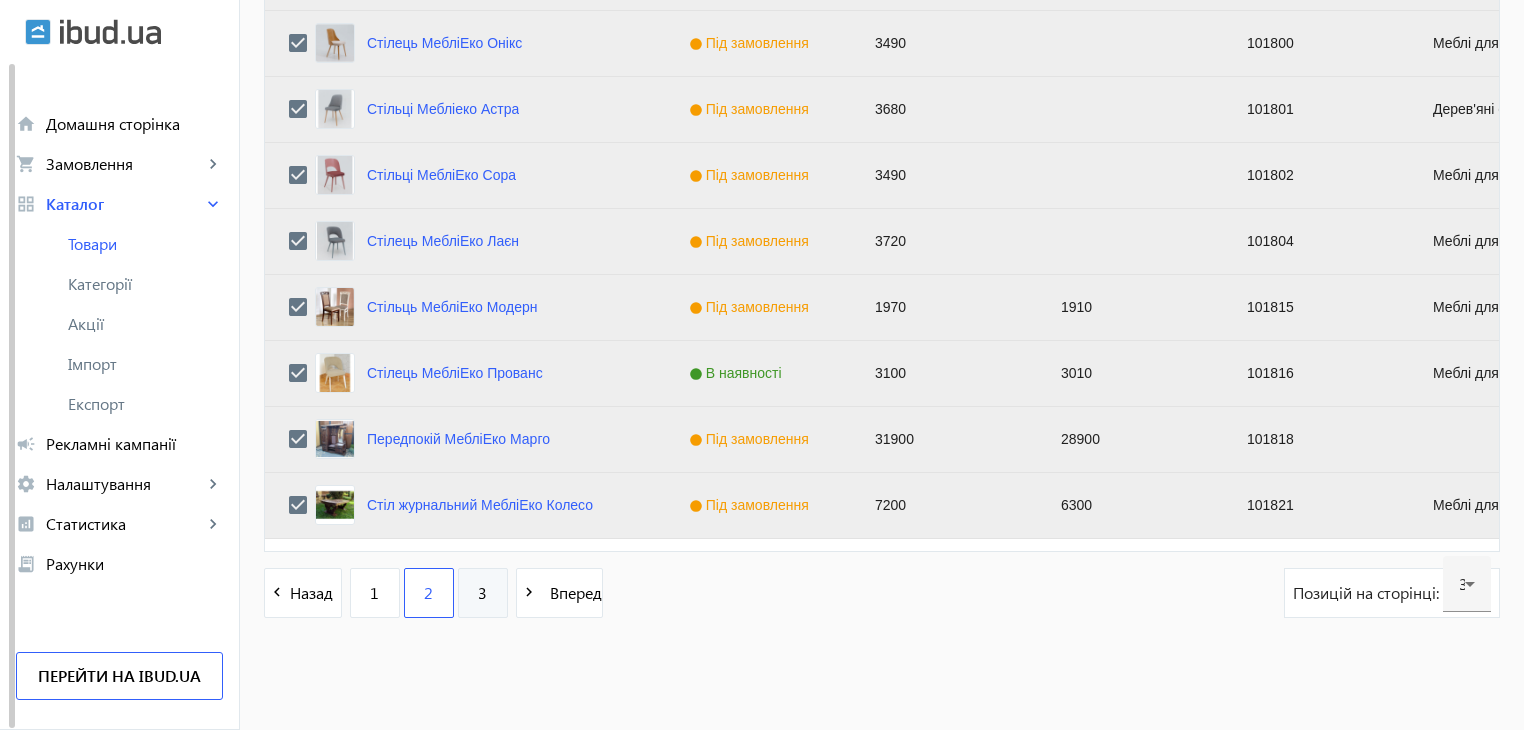 click on "3" 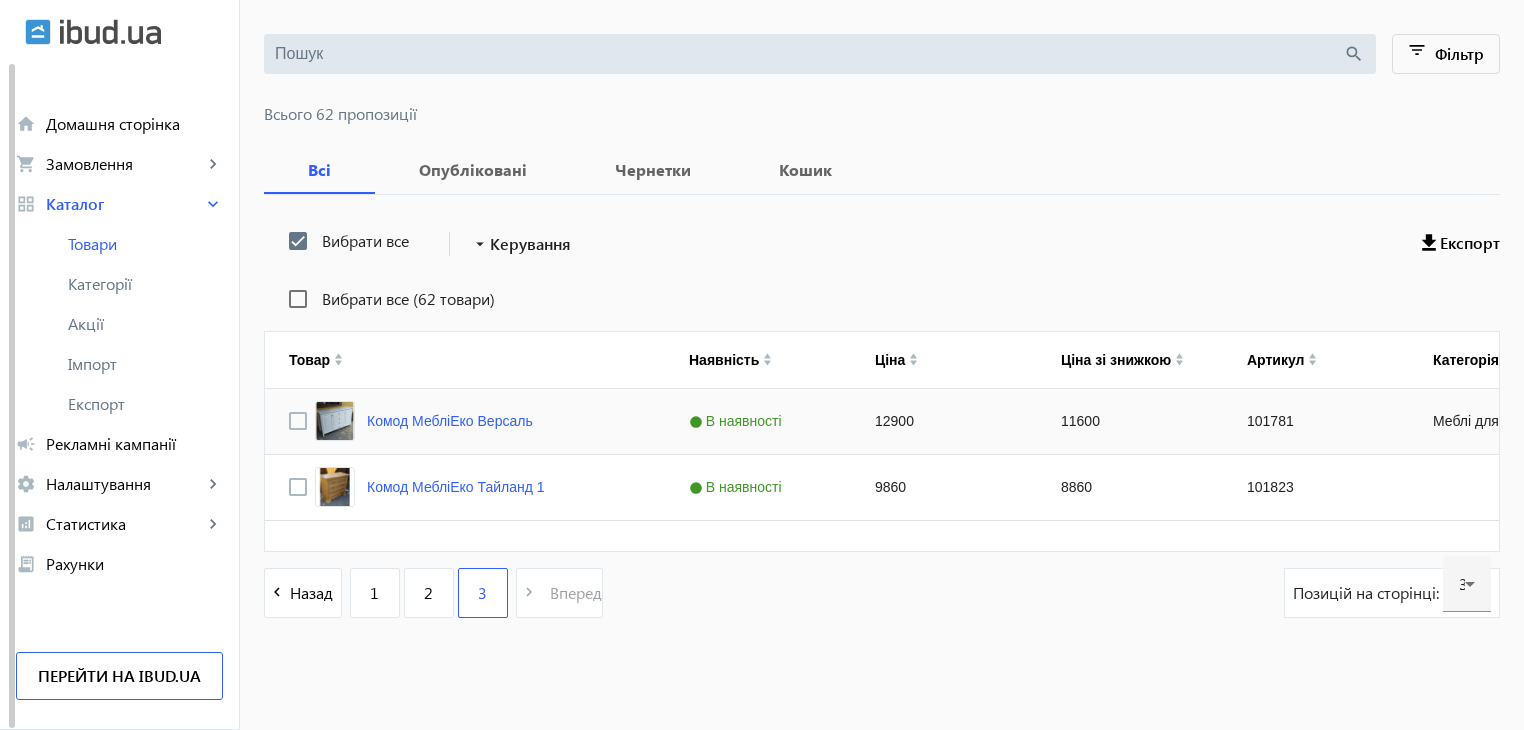 scroll, scrollTop: 0, scrollLeft: 0, axis: both 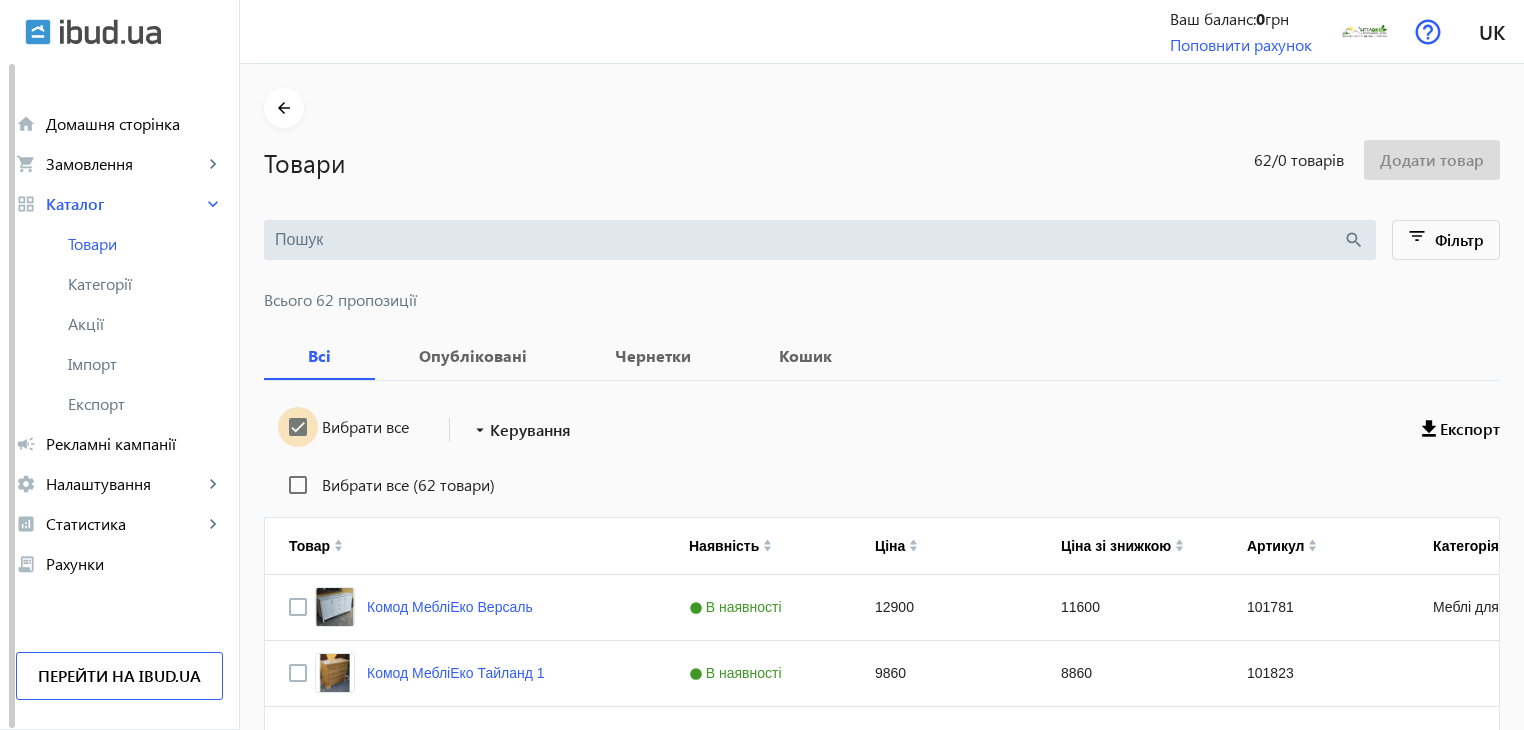 click on "Вибрати все" at bounding box center (298, 427) 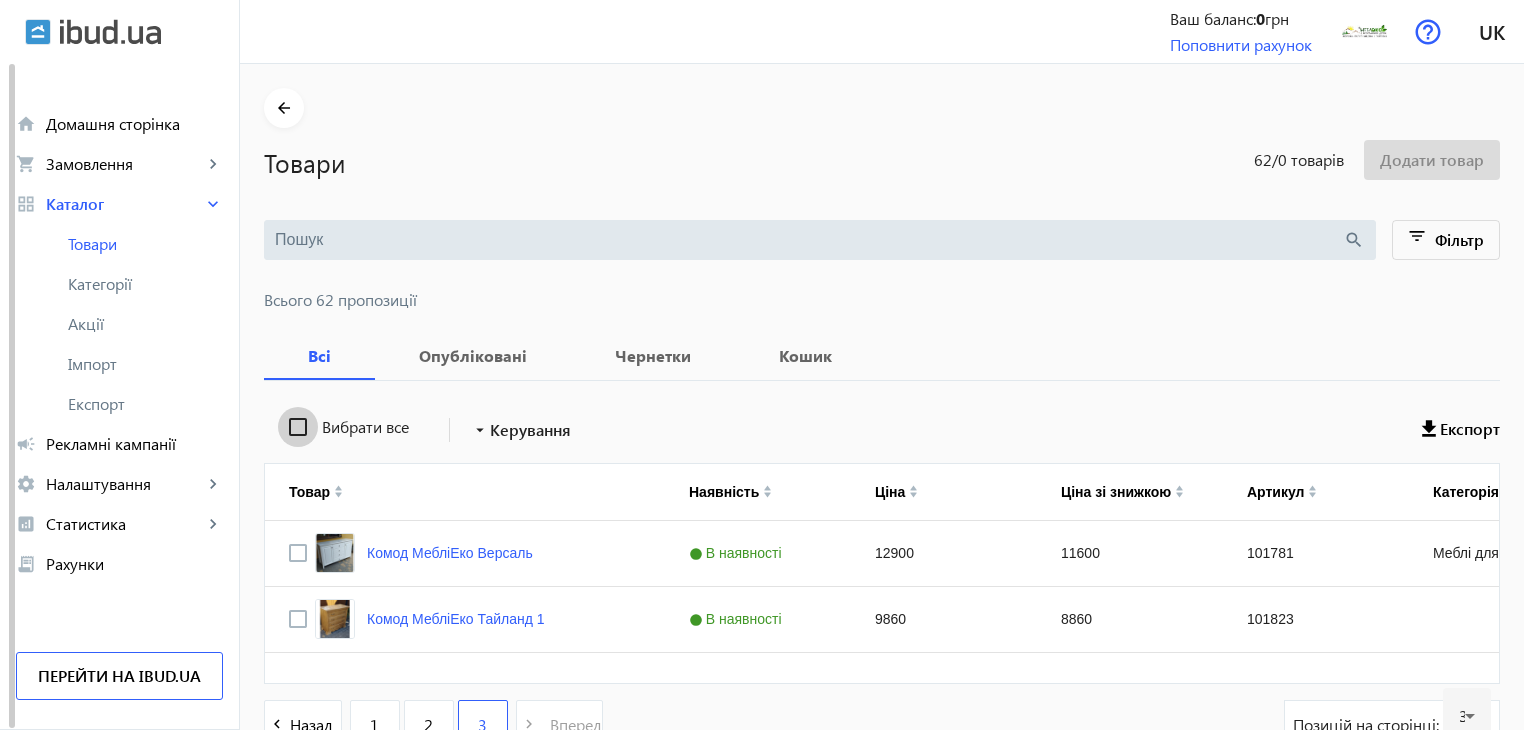 click on "Вибрати все" at bounding box center [298, 427] 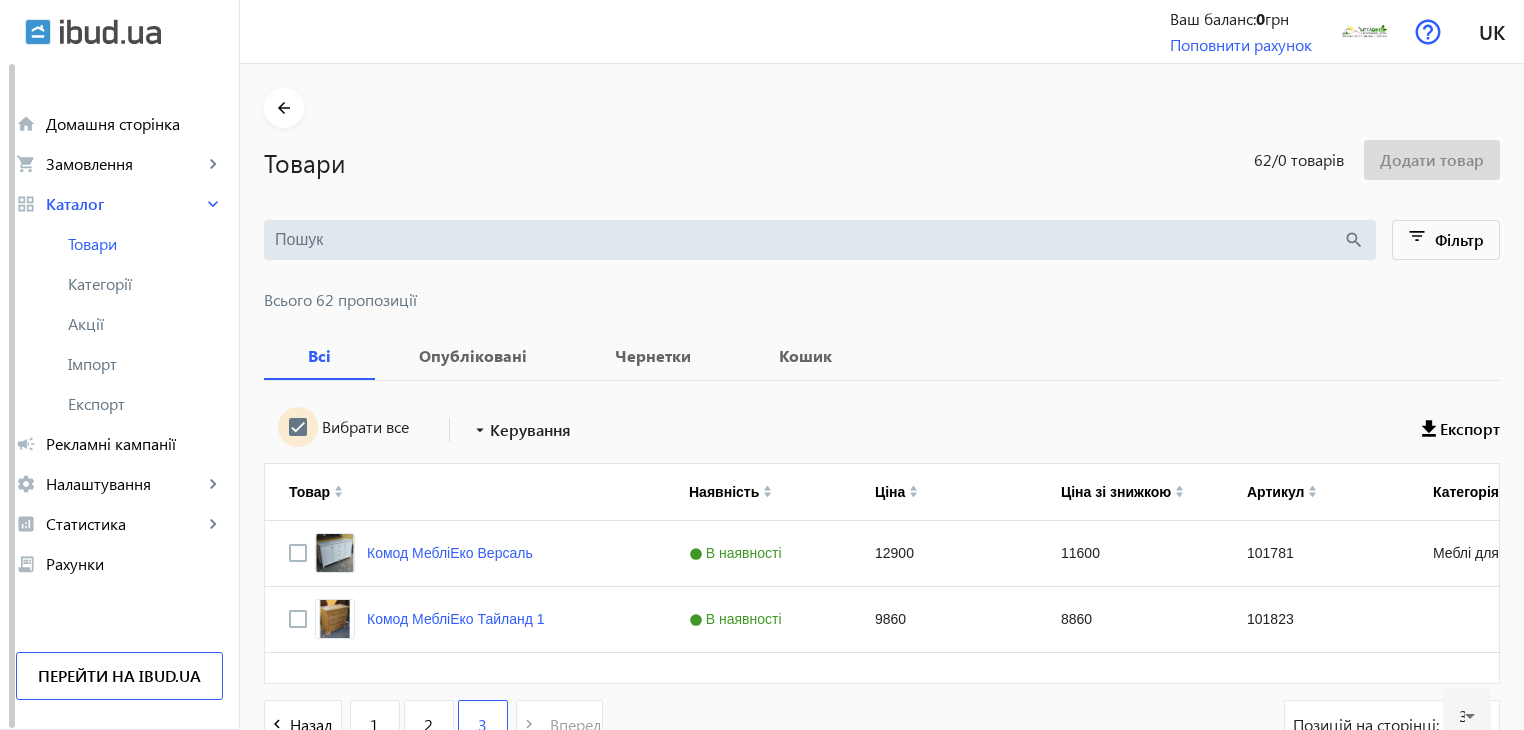 checkbox on "true" 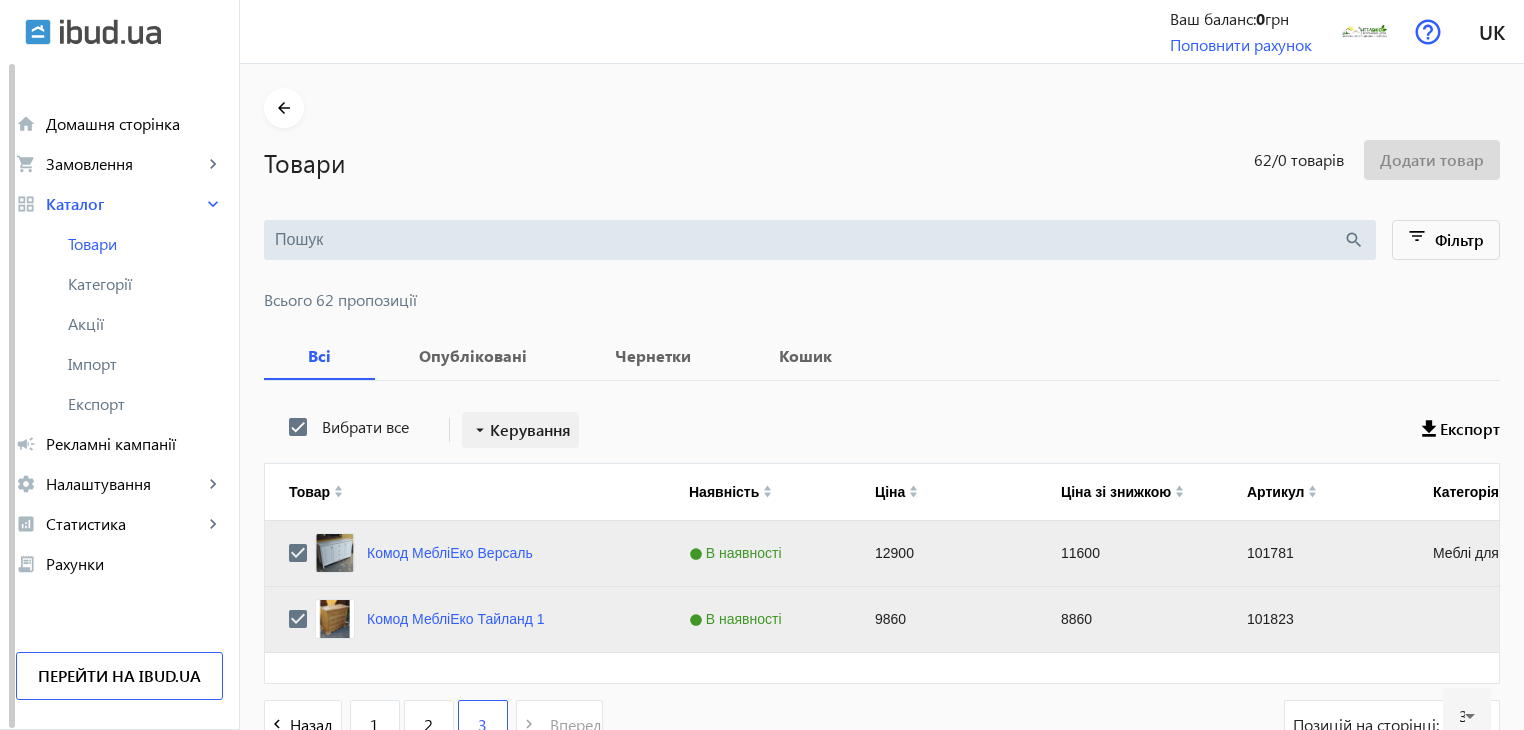 click on "Керування" 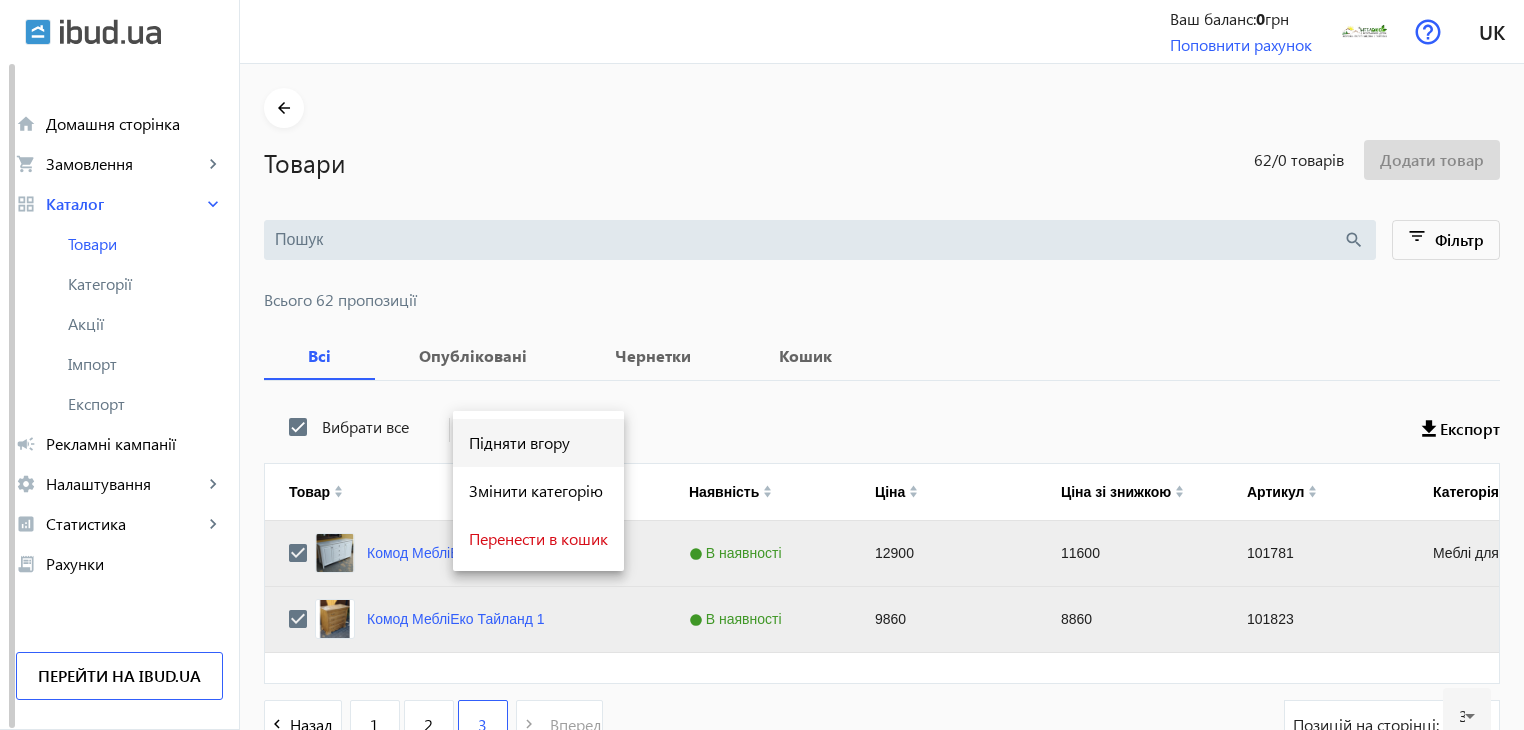 click on "Підняти вгору" at bounding box center (538, 443) 